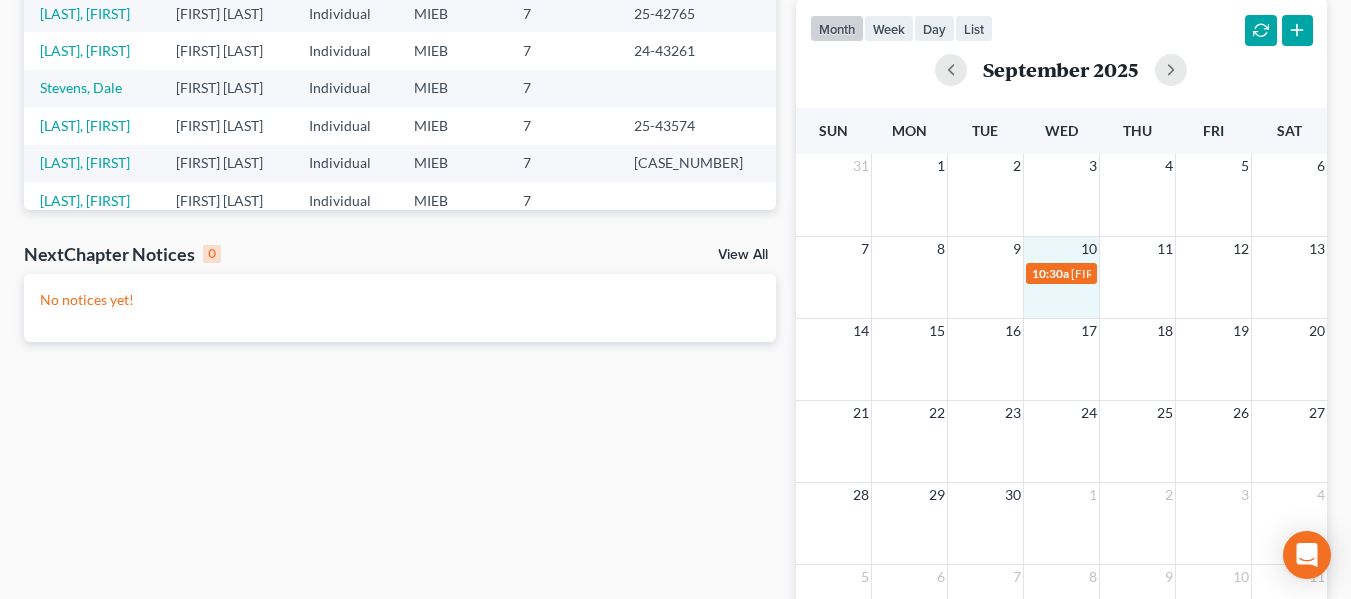 scroll, scrollTop: 0, scrollLeft: 0, axis: both 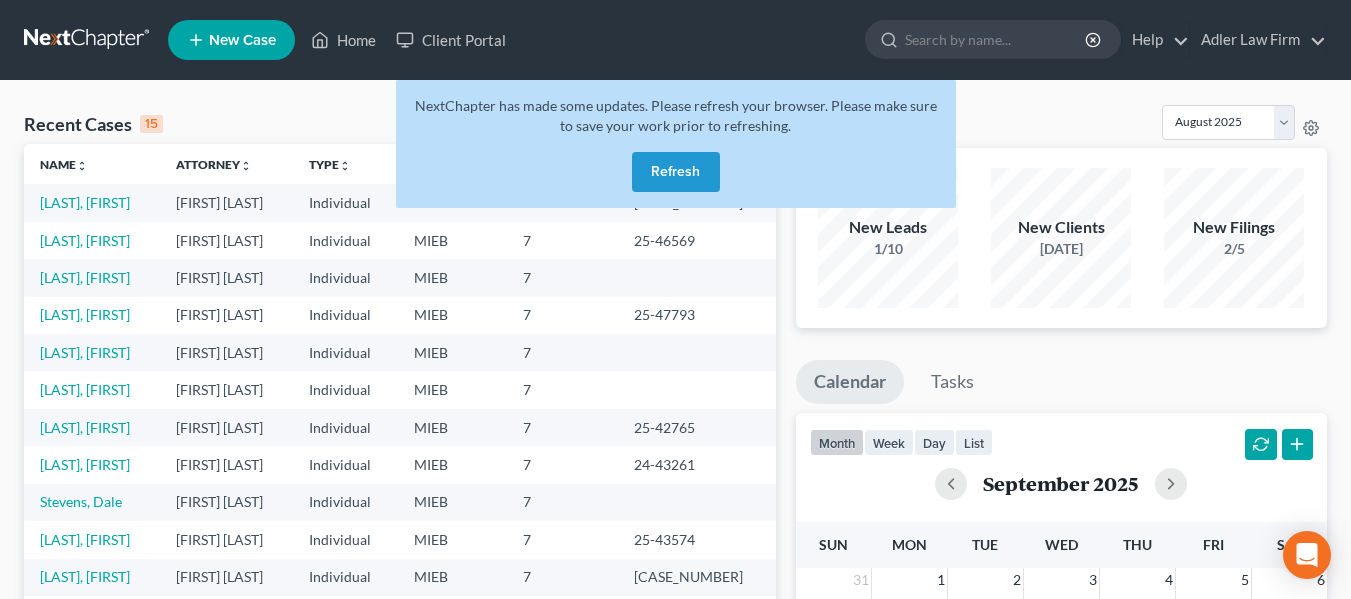 click on "Refresh" at bounding box center (676, 172) 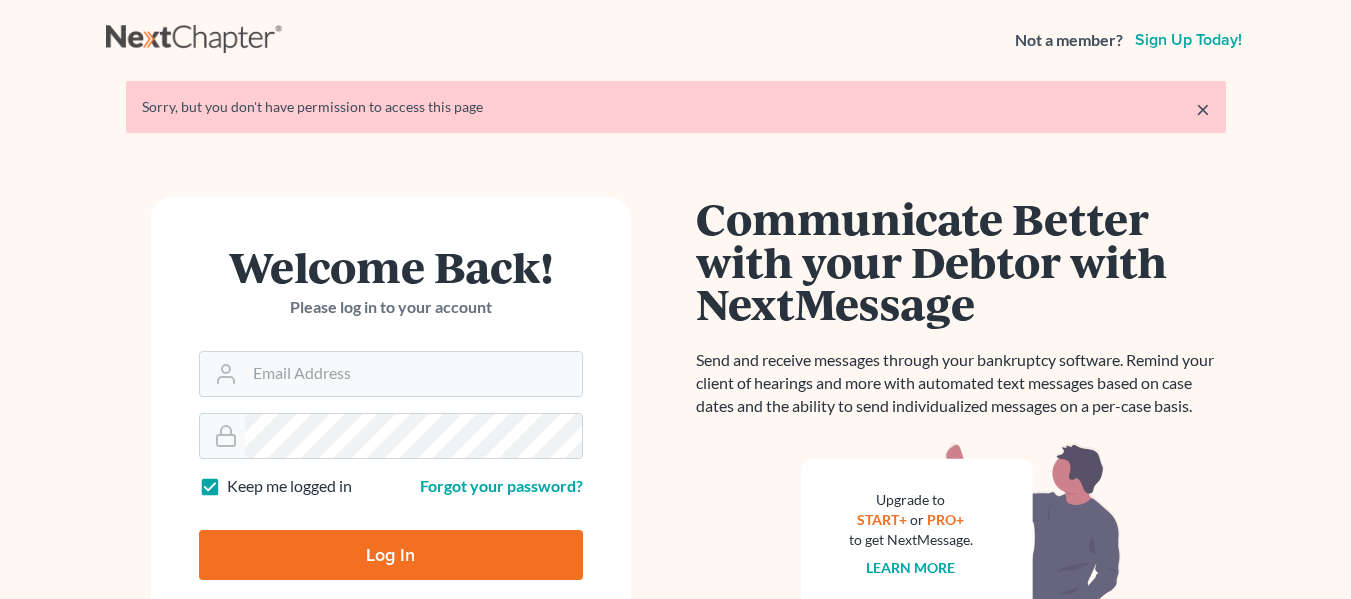 scroll, scrollTop: 0, scrollLeft: 0, axis: both 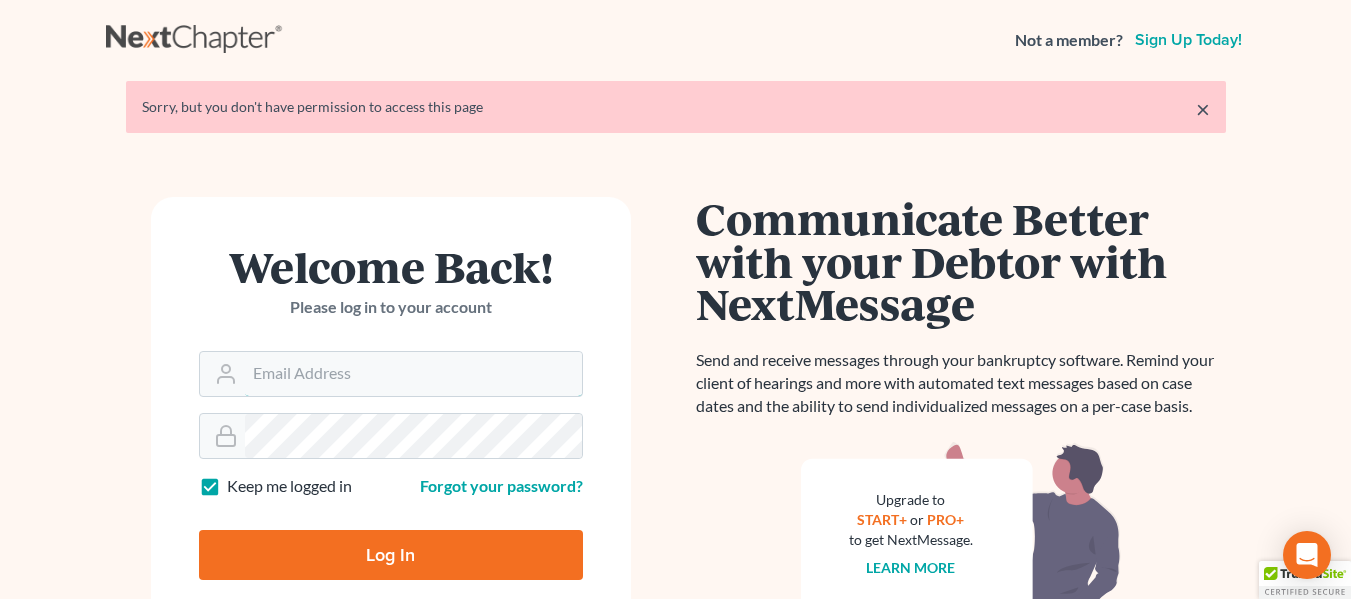 type on "[EMAIL]" 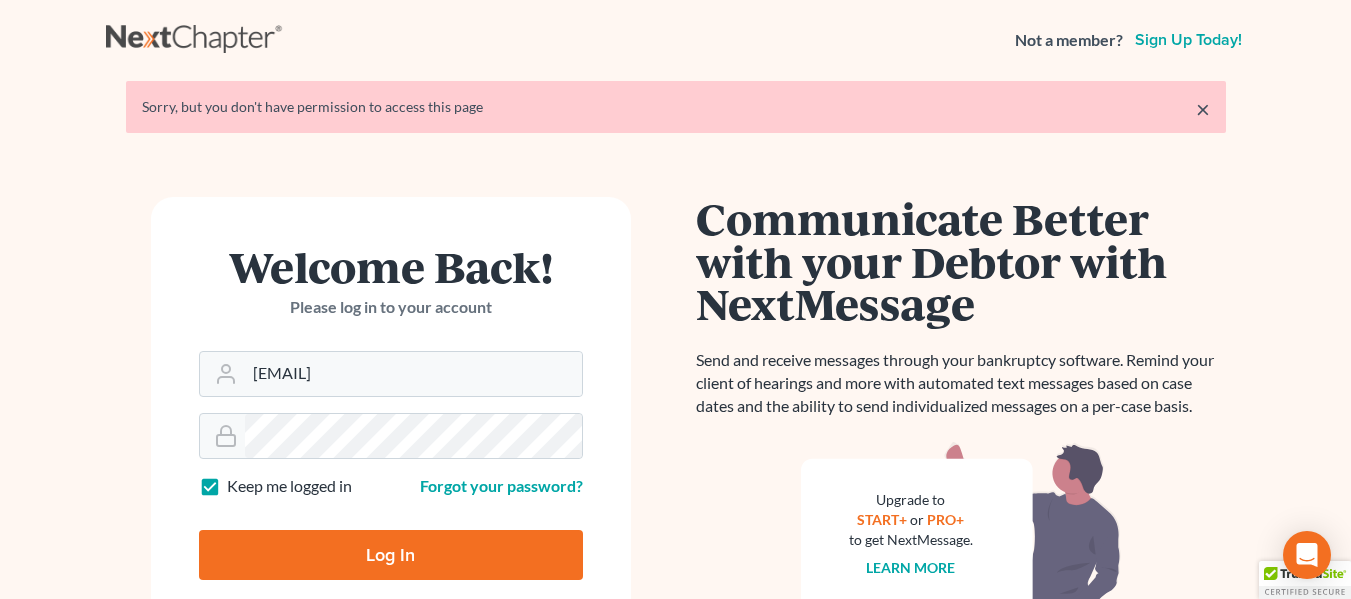click on "Log In" at bounding box center [391, 555] 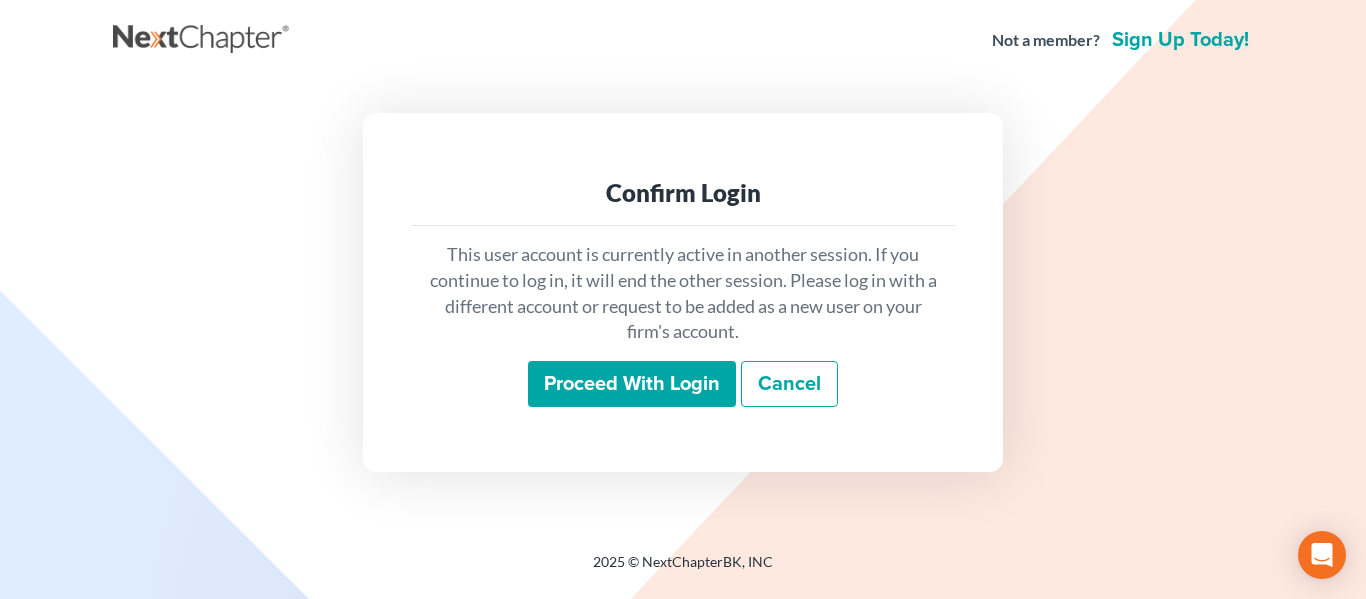 scroll, scrollTop: 0, scrollLeft: 0, axis: both 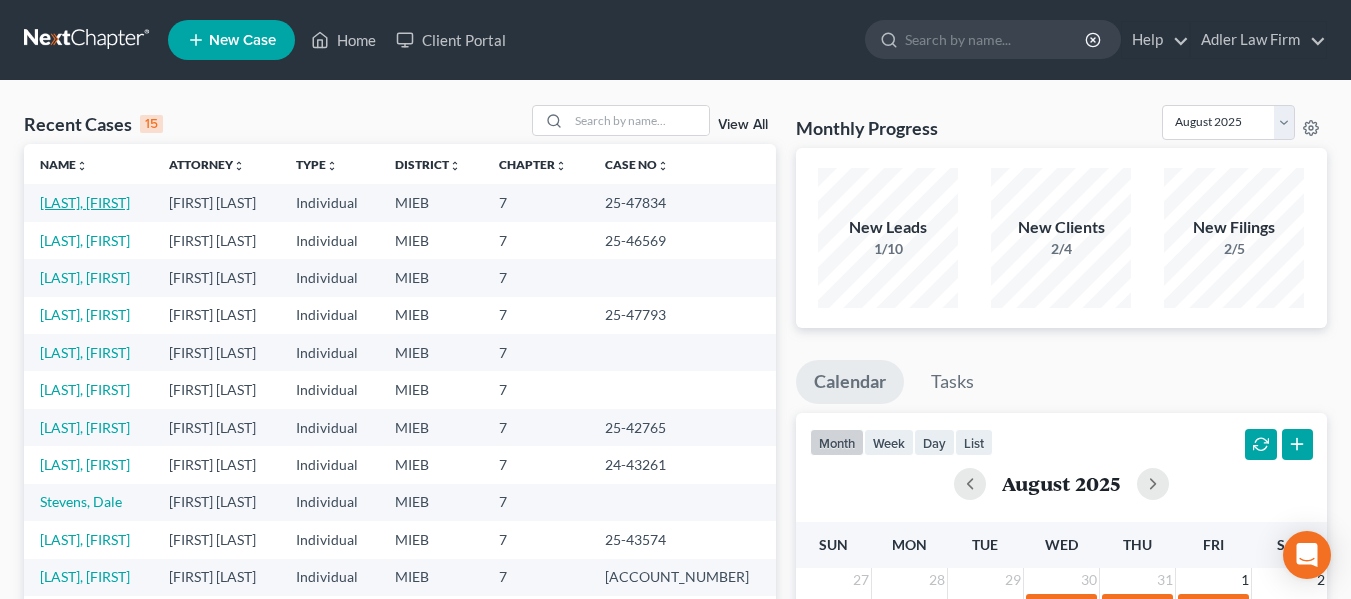 click on "[LAST], [FIRST]" at bounding box center [85, 202] 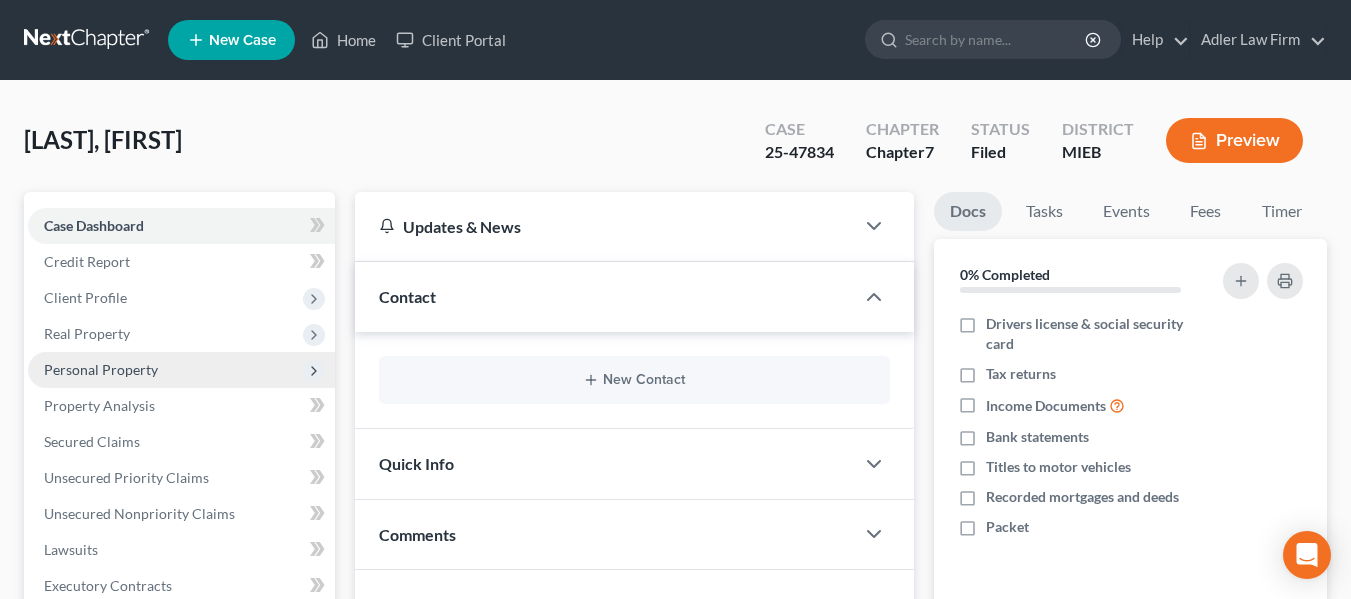 click on "Personal Property" at bounding box center (101, 369) 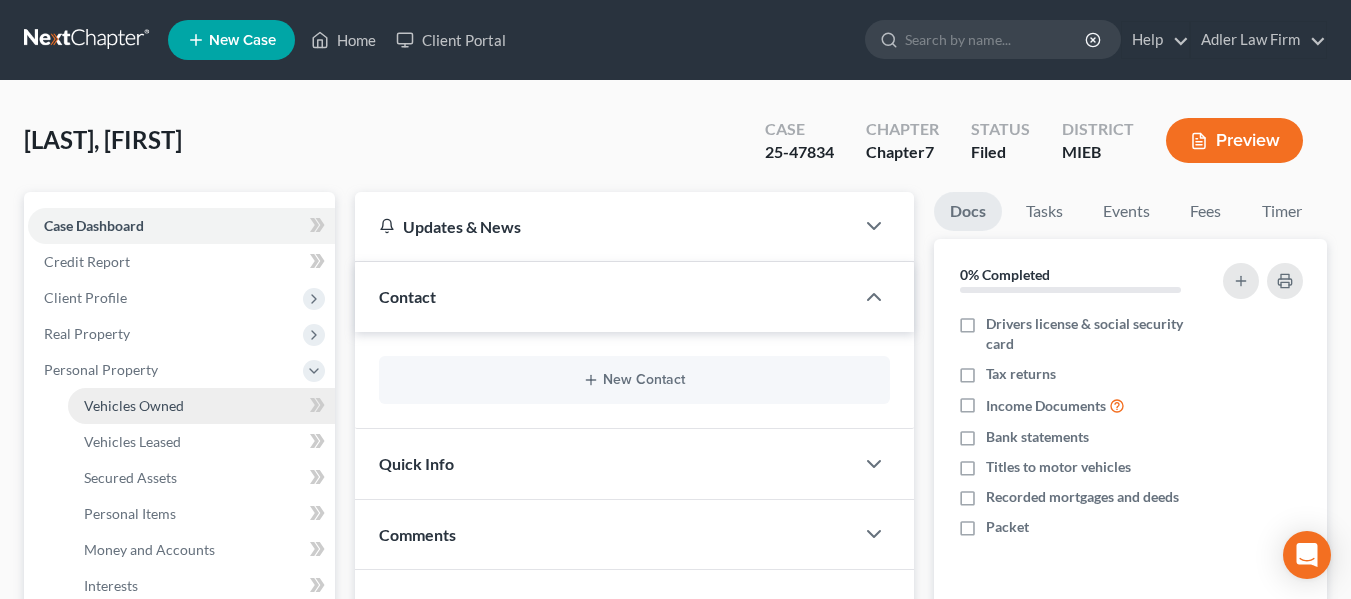 click on "Vehicles Owned" at bounding box center (134, 405) 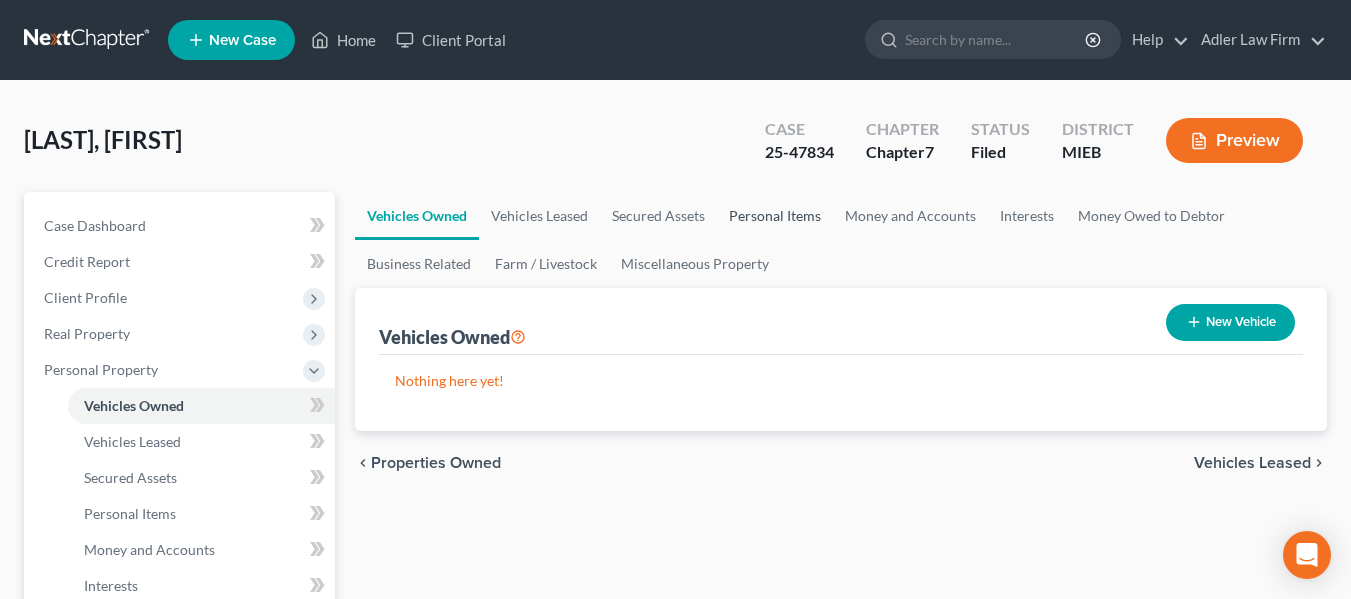 click on "Personal Items" at bounding box center [775, 216] 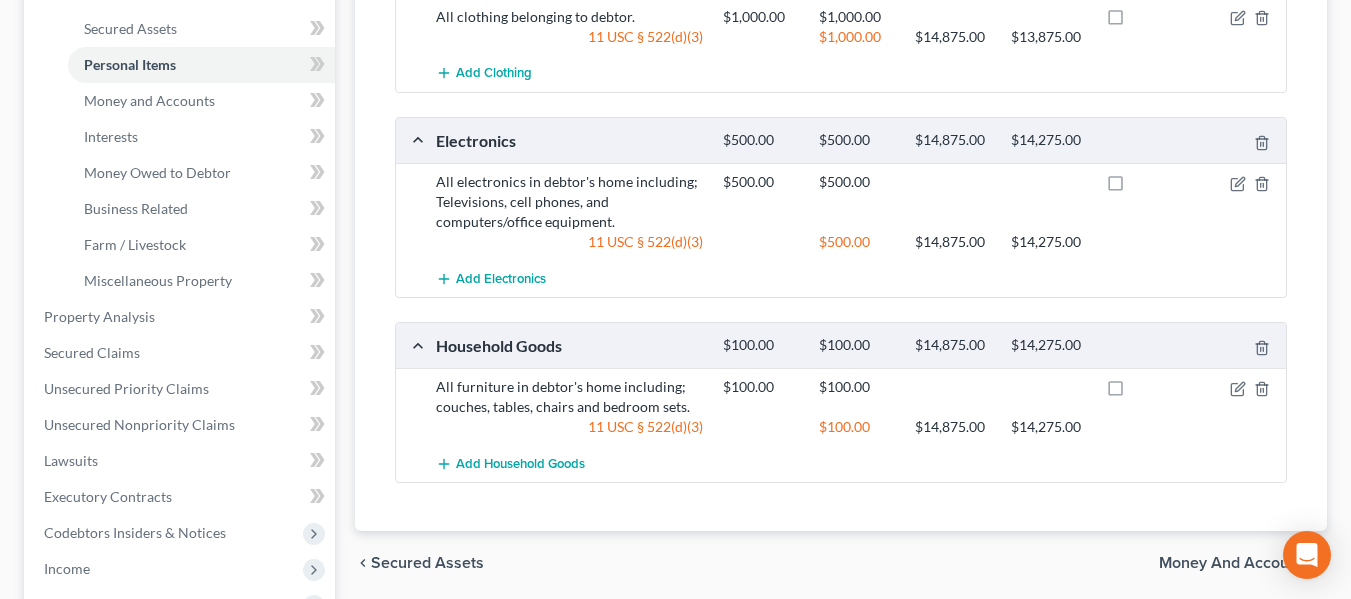 scroll, scrollTop: 450, scrollLeft: 0, axis: vertical 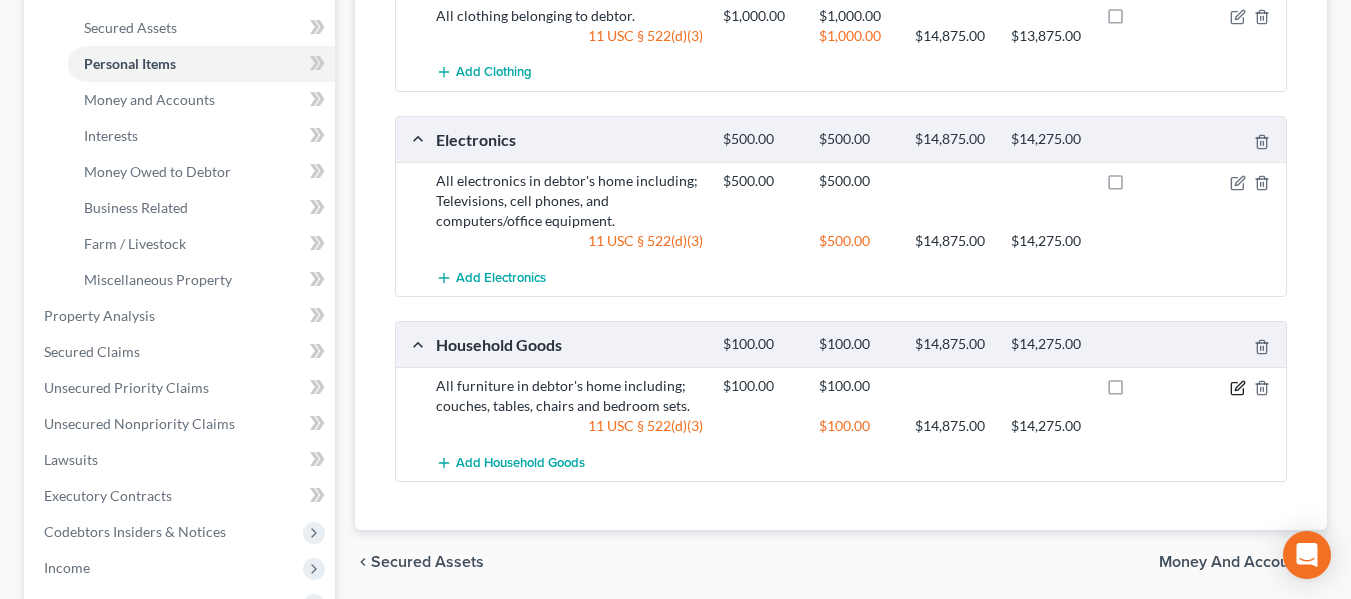 click 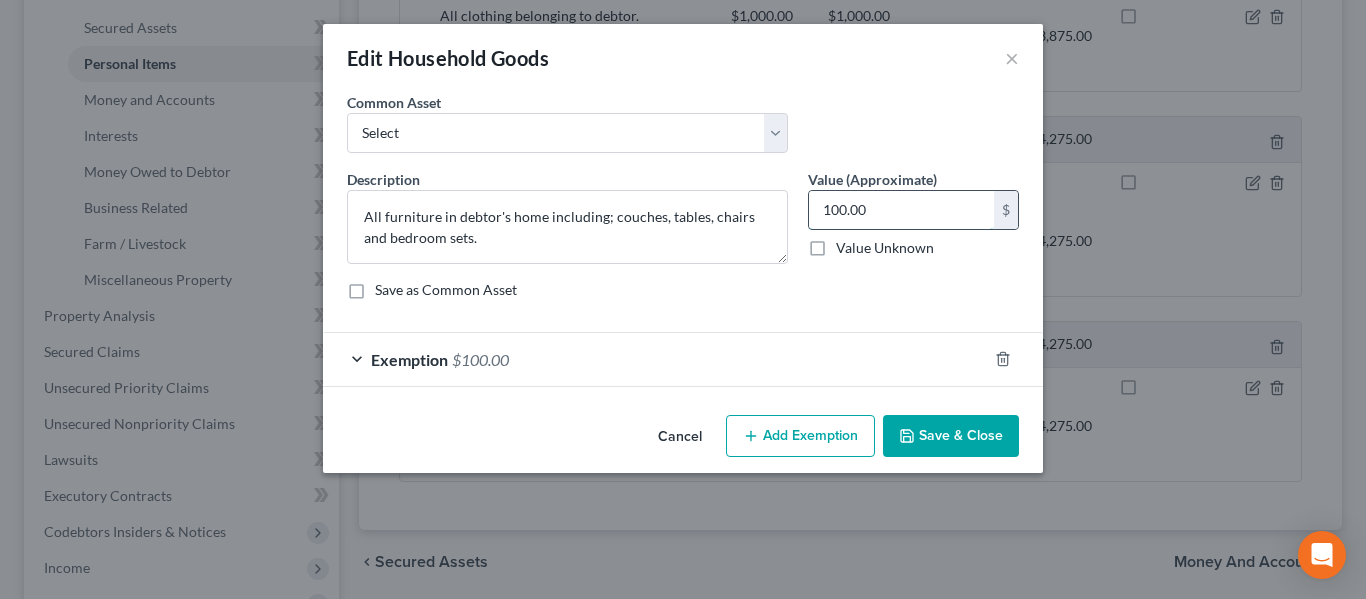 click on "100.00" at bounding box center (901, 210) 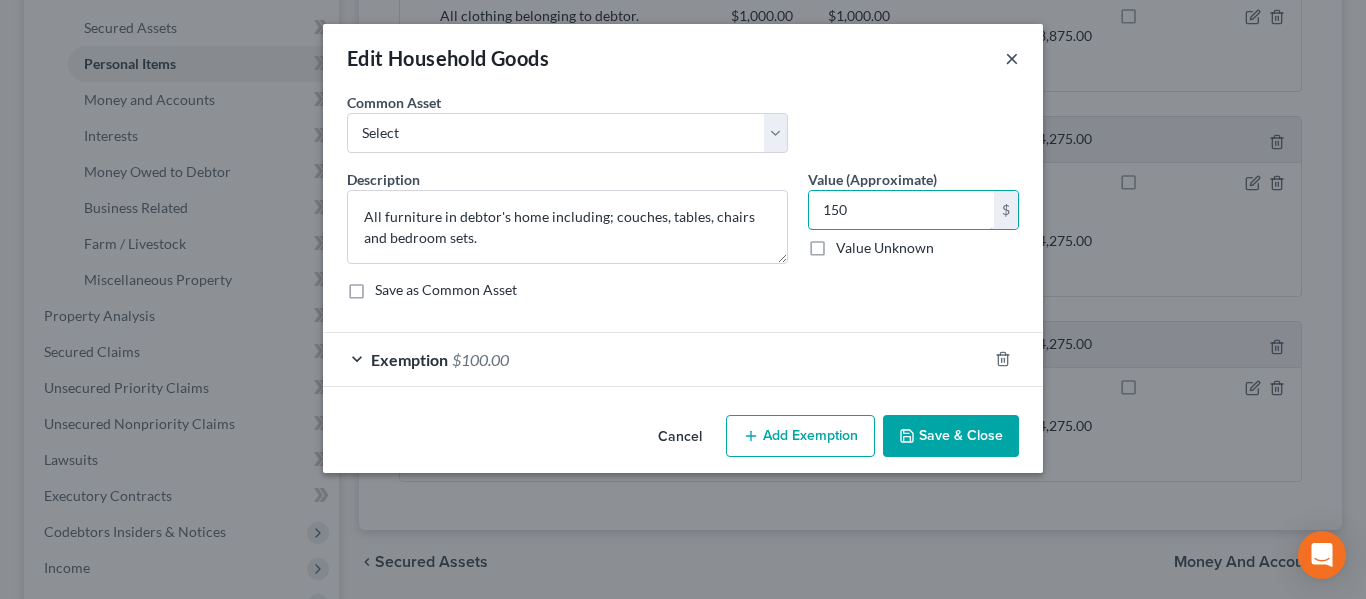 type on "150" 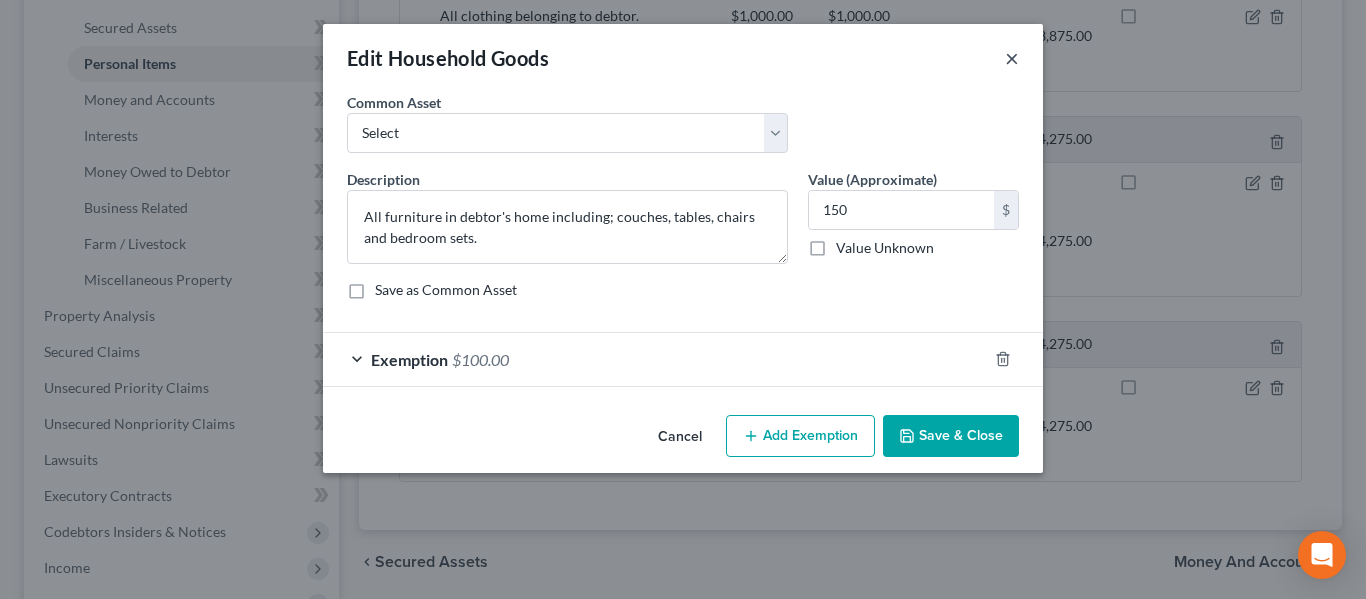 click on "×" at bounding box center (1012, 58) 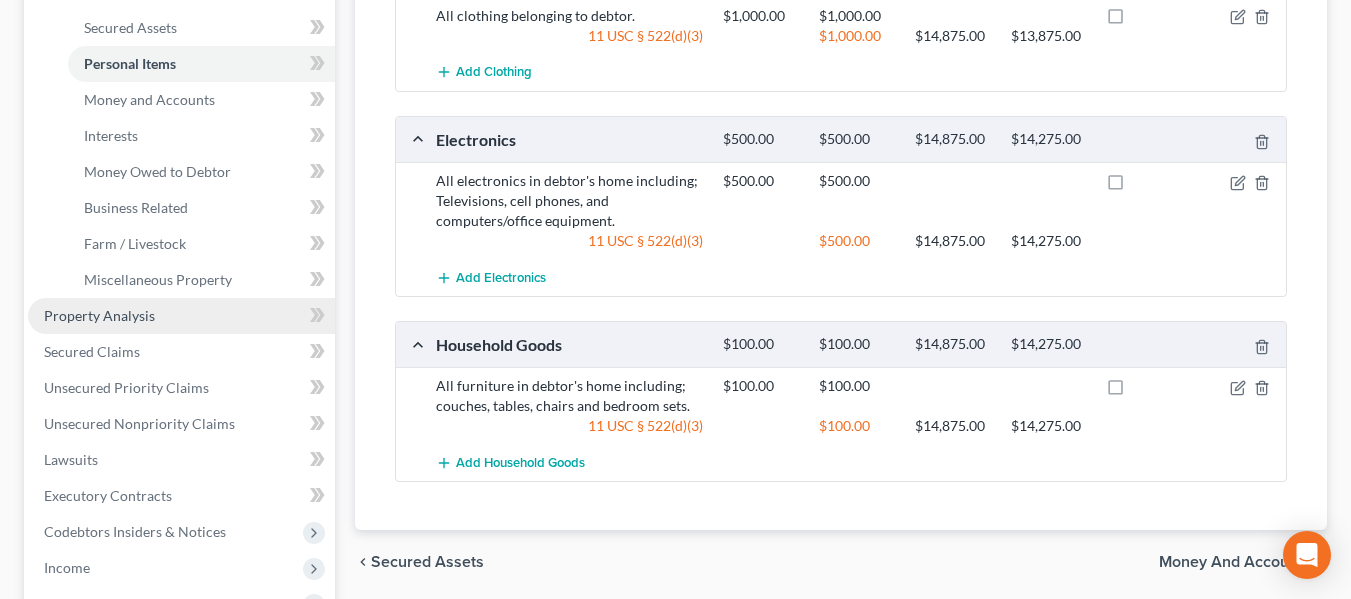 click on "Property Analysis" at bounding box center (99, 315) 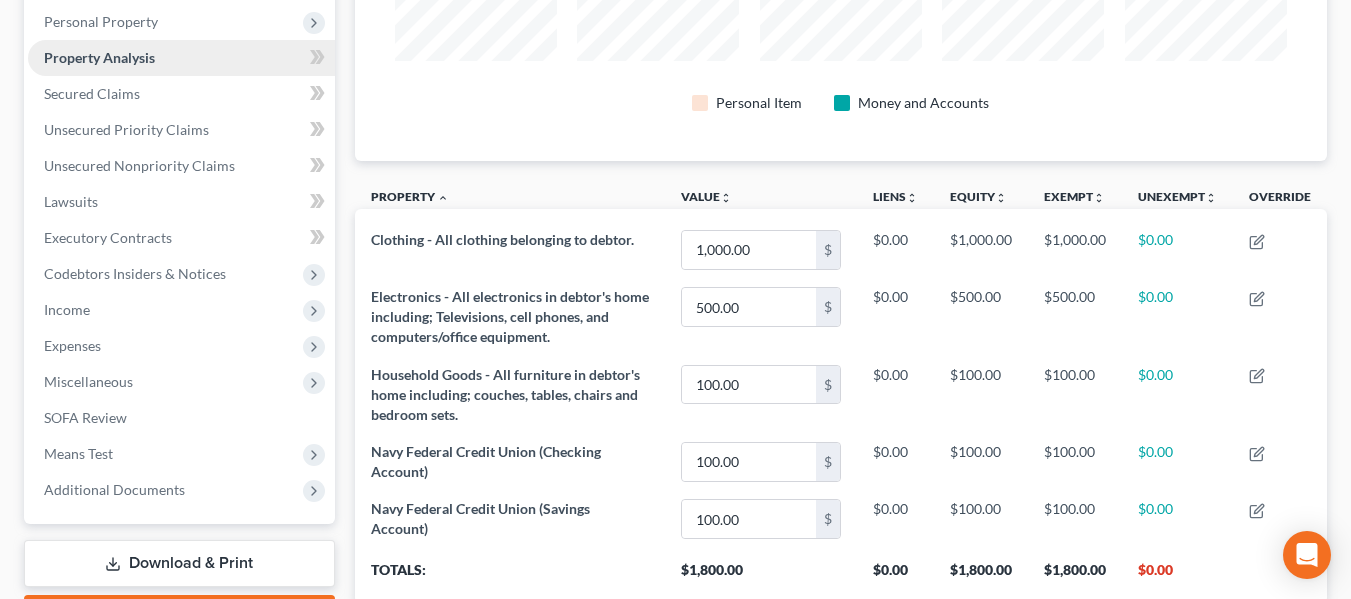 scroll, scrollTop: 0, scrollLeft: 0, axis: both 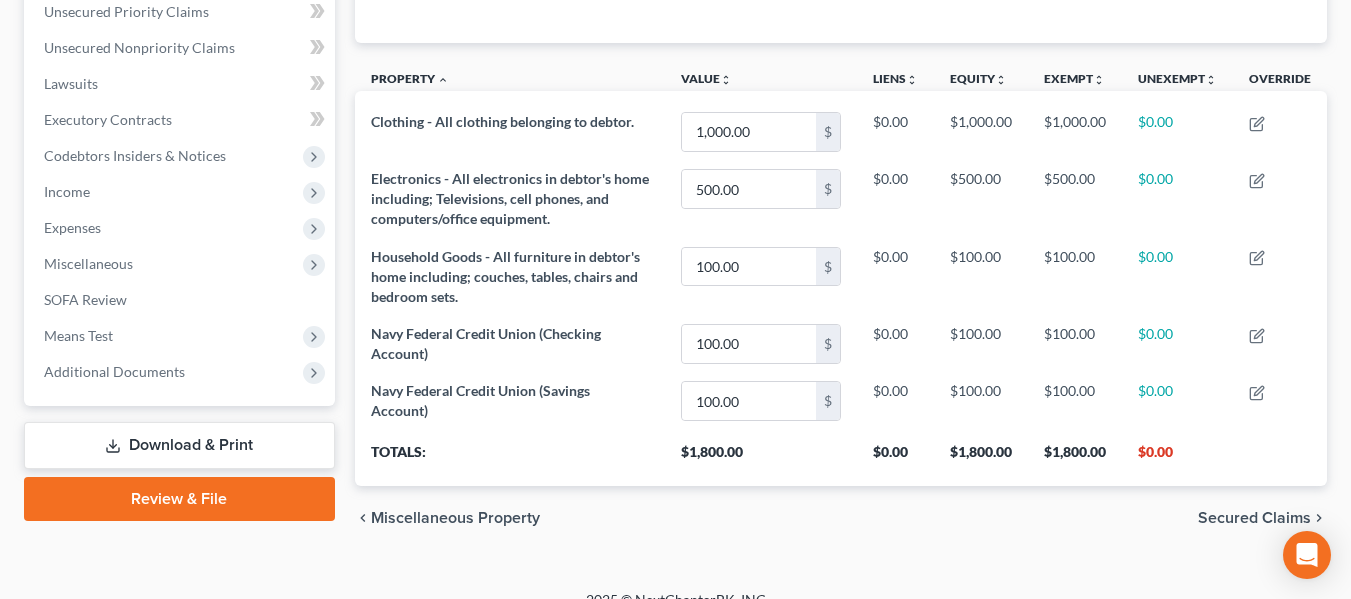 click on "Download & Print" at bounding box center [179, 445] 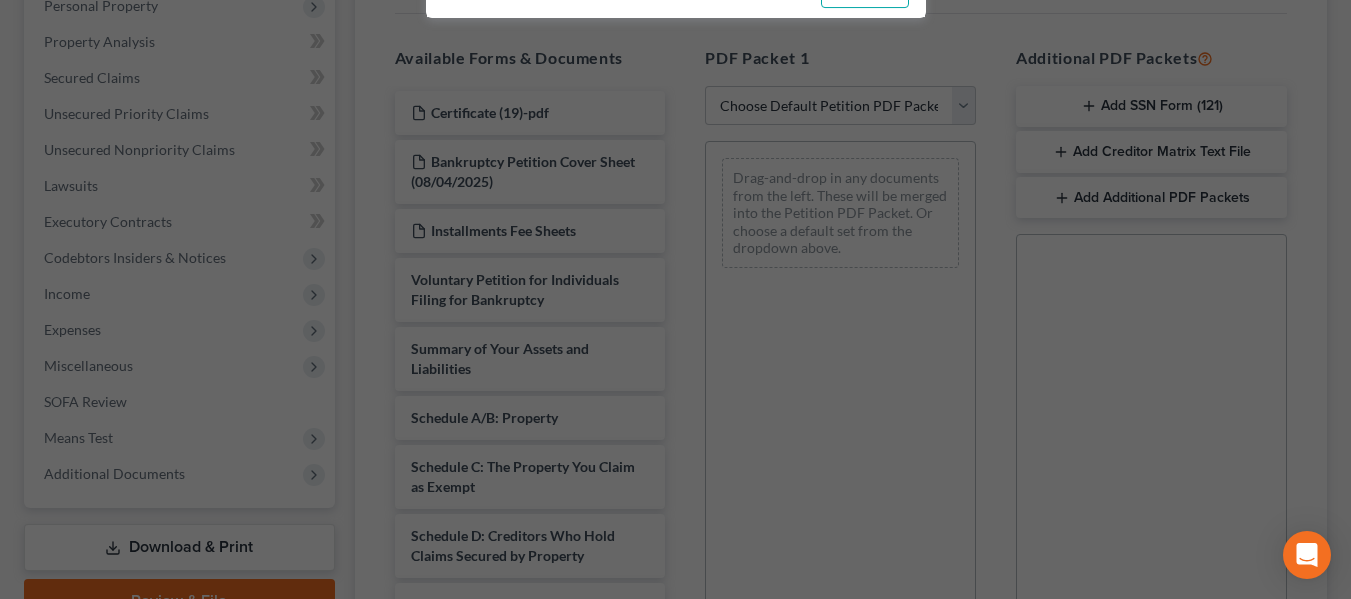 scroll, scrollTop: 0, scrollLeft: 0, axis: both 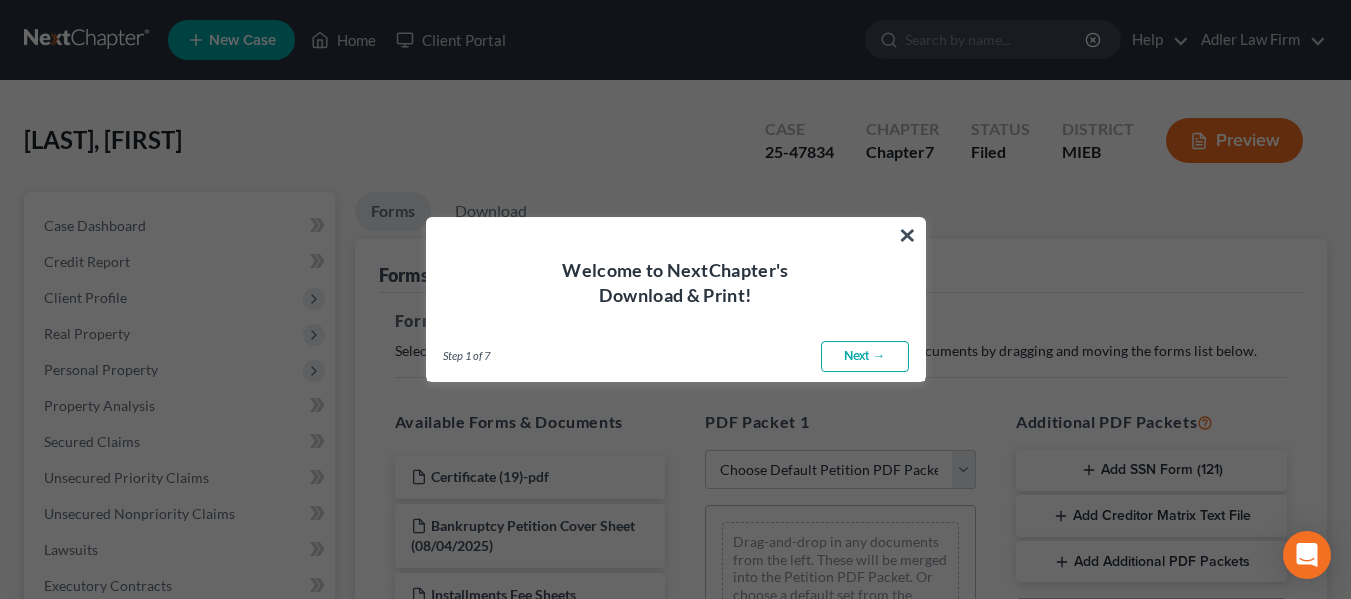 click on "Next →" at bounding box center [865, 357] 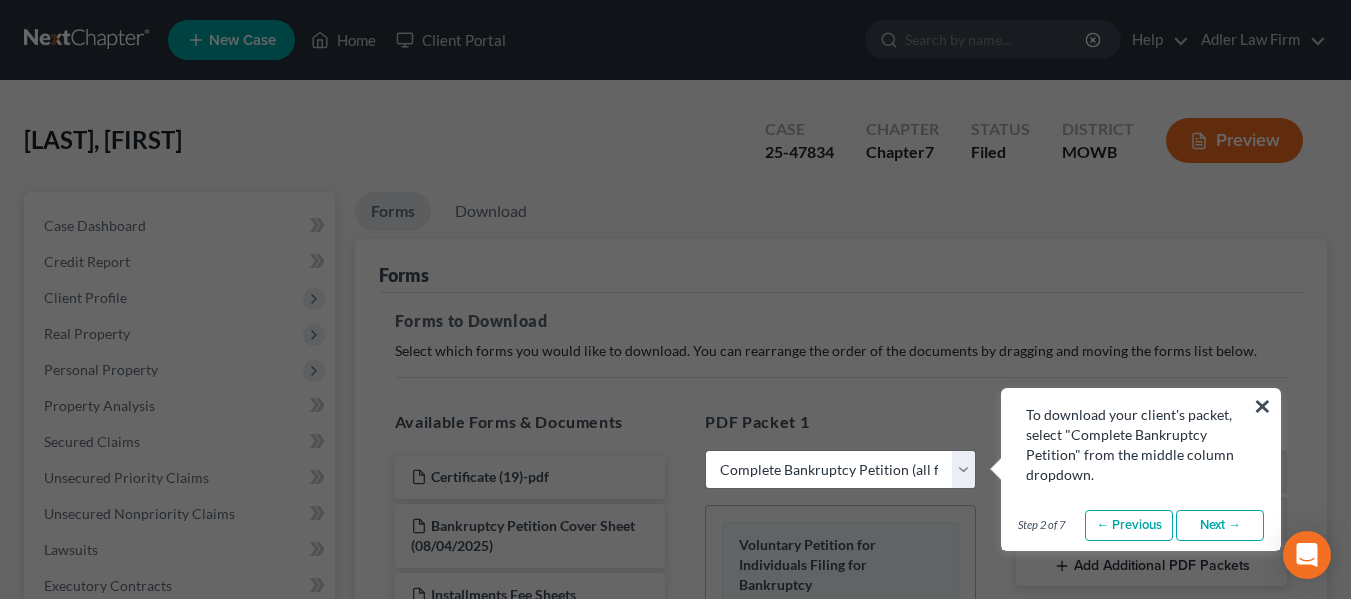 click on "Next →" at bounding box center [1220, 526] 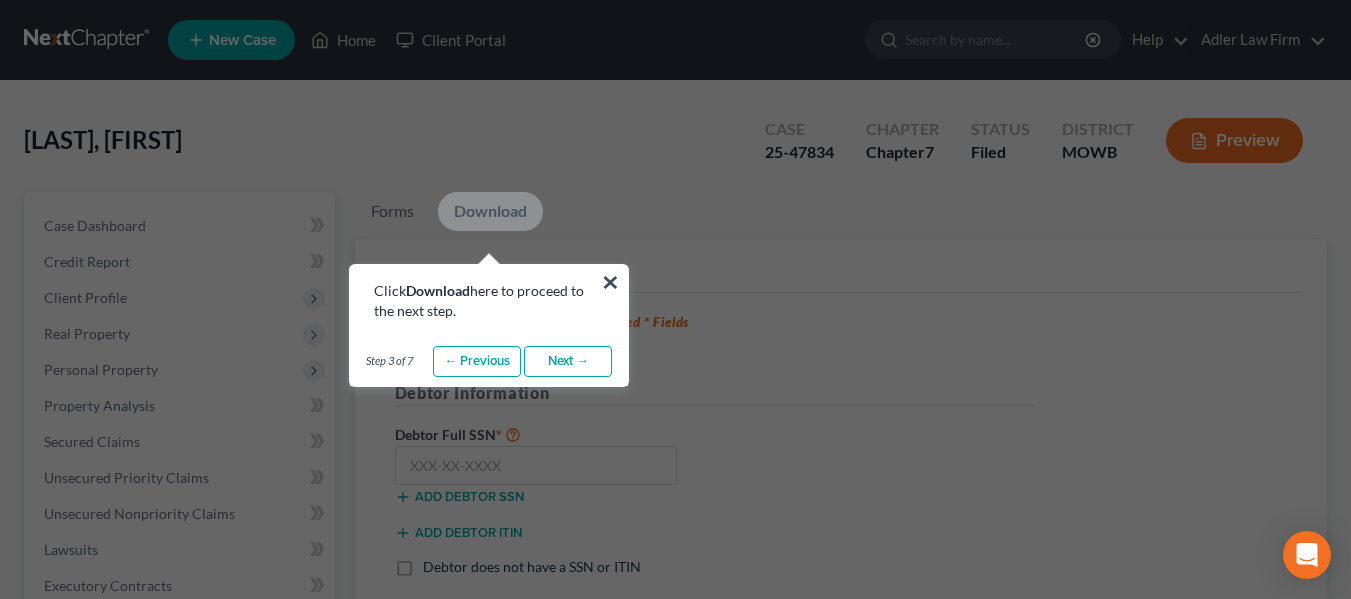 click on "Next →" at bounding box center (568, 362) 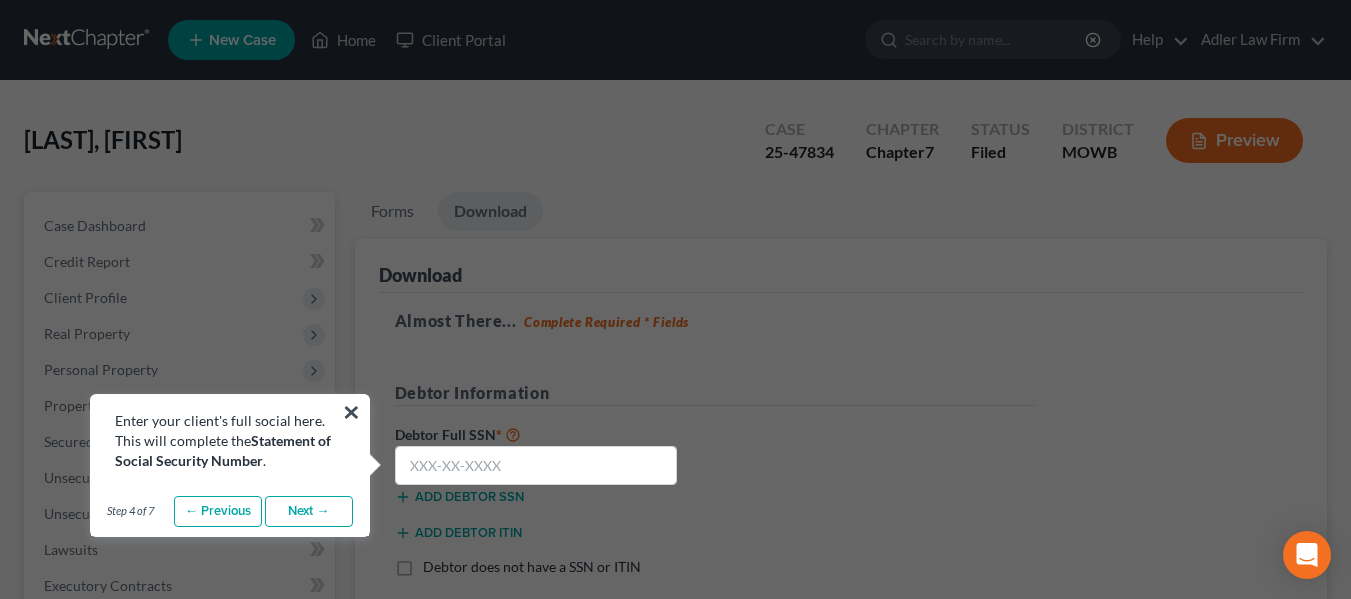 click on "Next →" at bounding box center (309, 512) 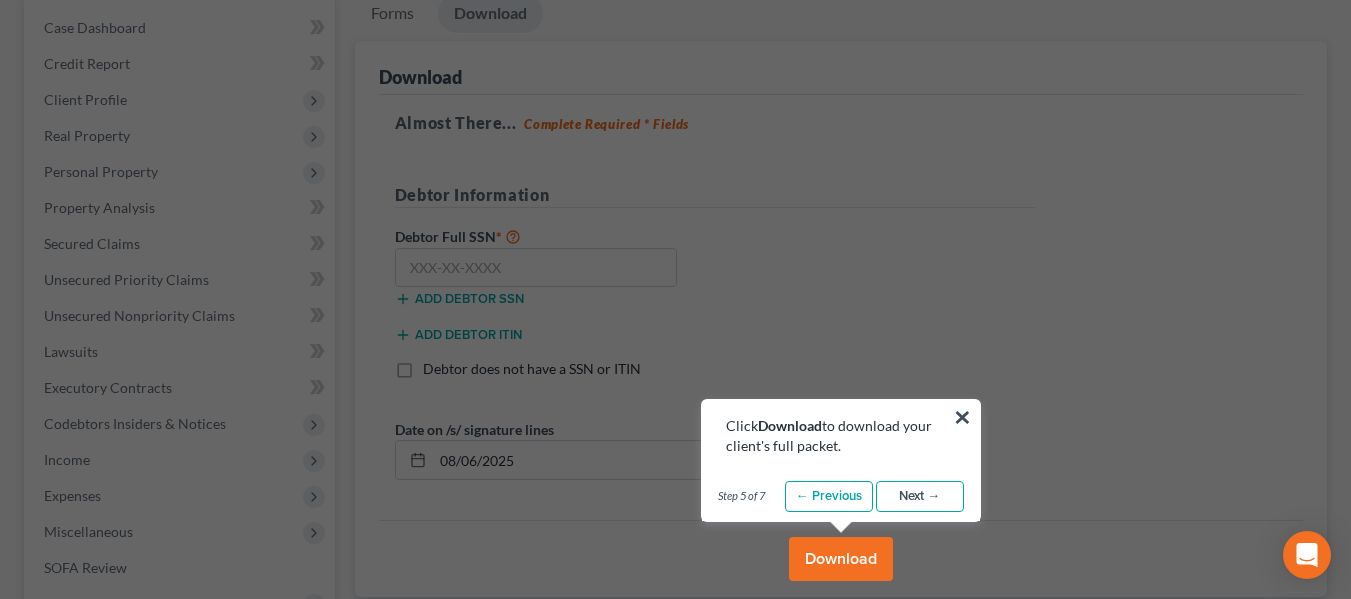 scroll, scrollTop: 199, scrollLeft: 0, axis: vertical 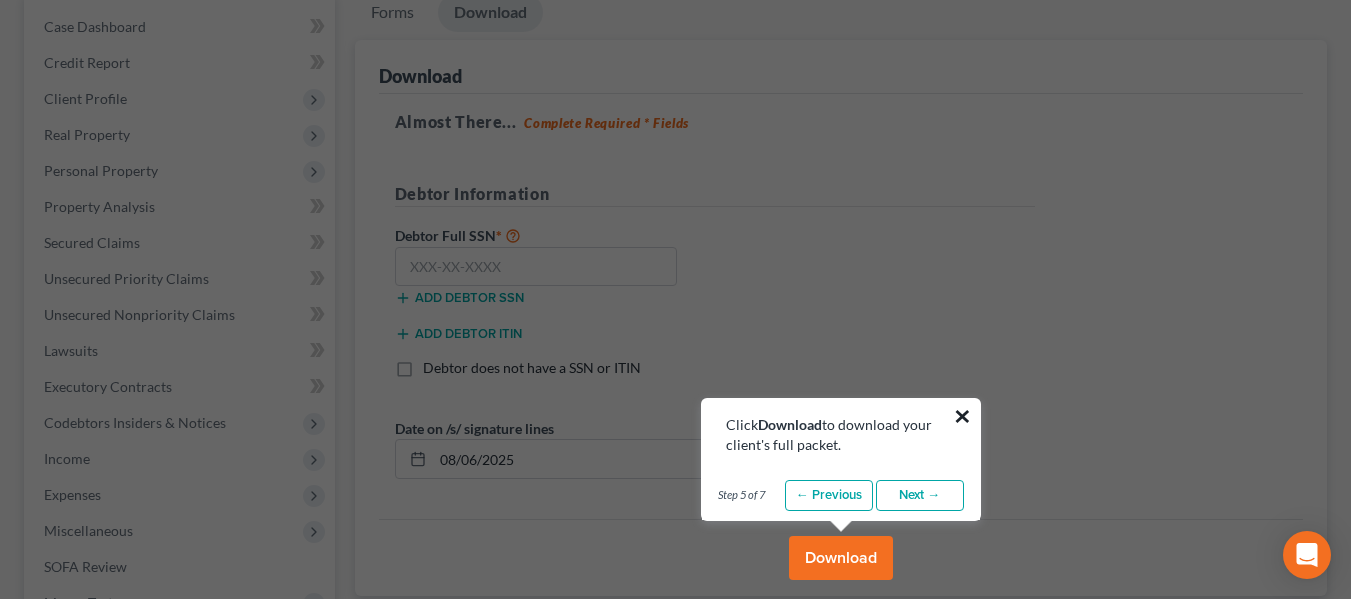 click on "×" at bounding box center (962, 416) 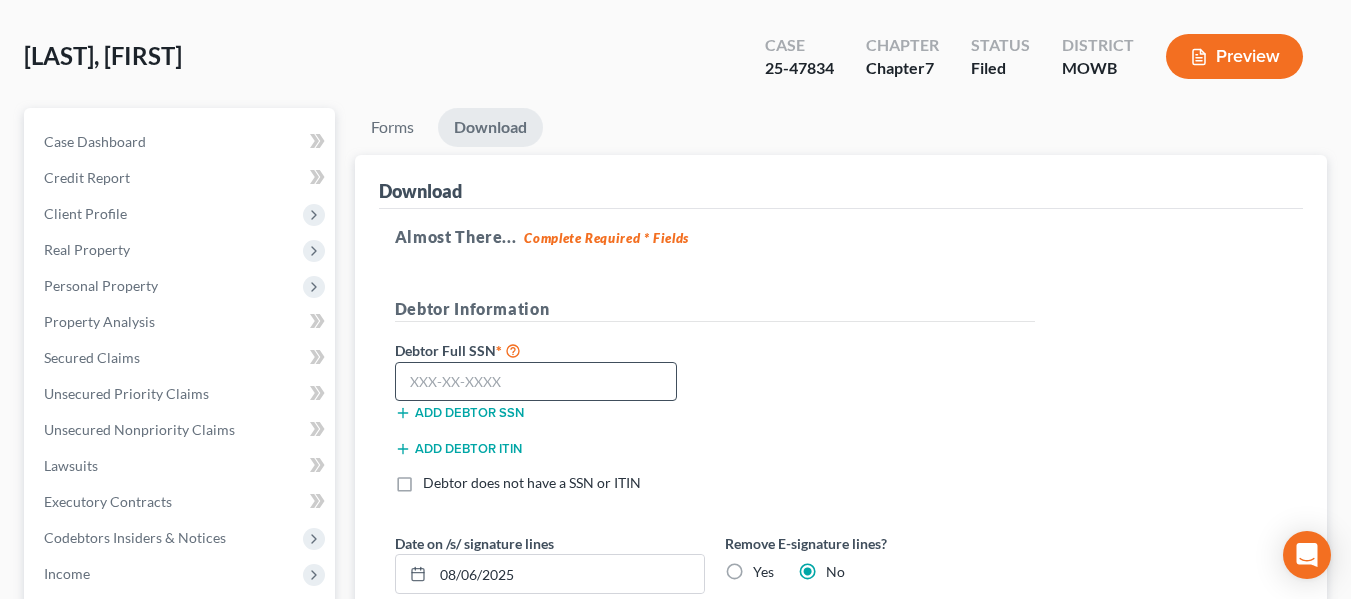 scroll, scrollTop: 83, scrollLeft: 0, axis: vertical 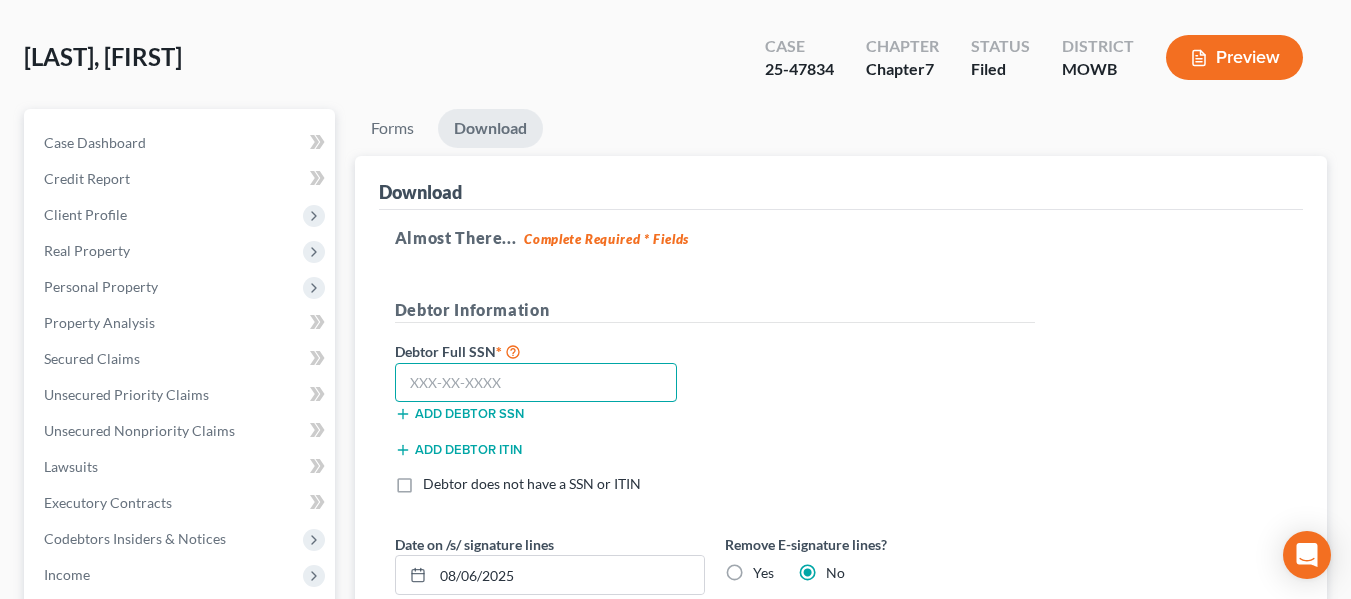 click at bounding box center [536, 383] 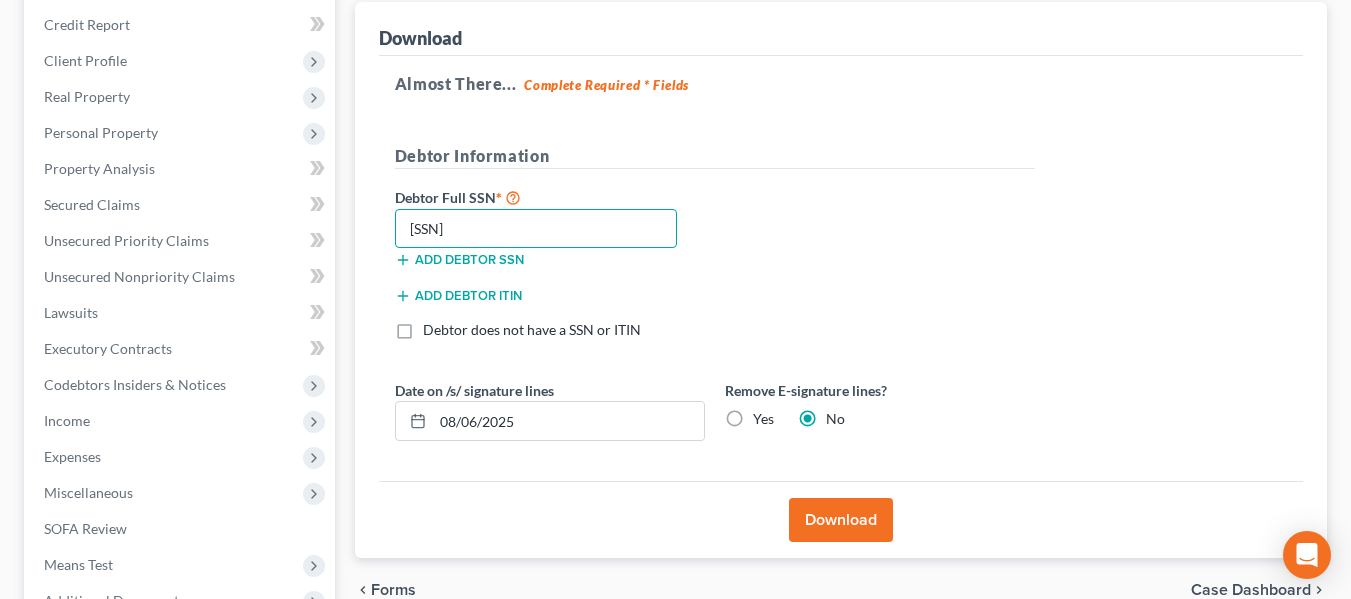 scroll, scrollTop: 242, scrollLeft: 0, axis: vertical 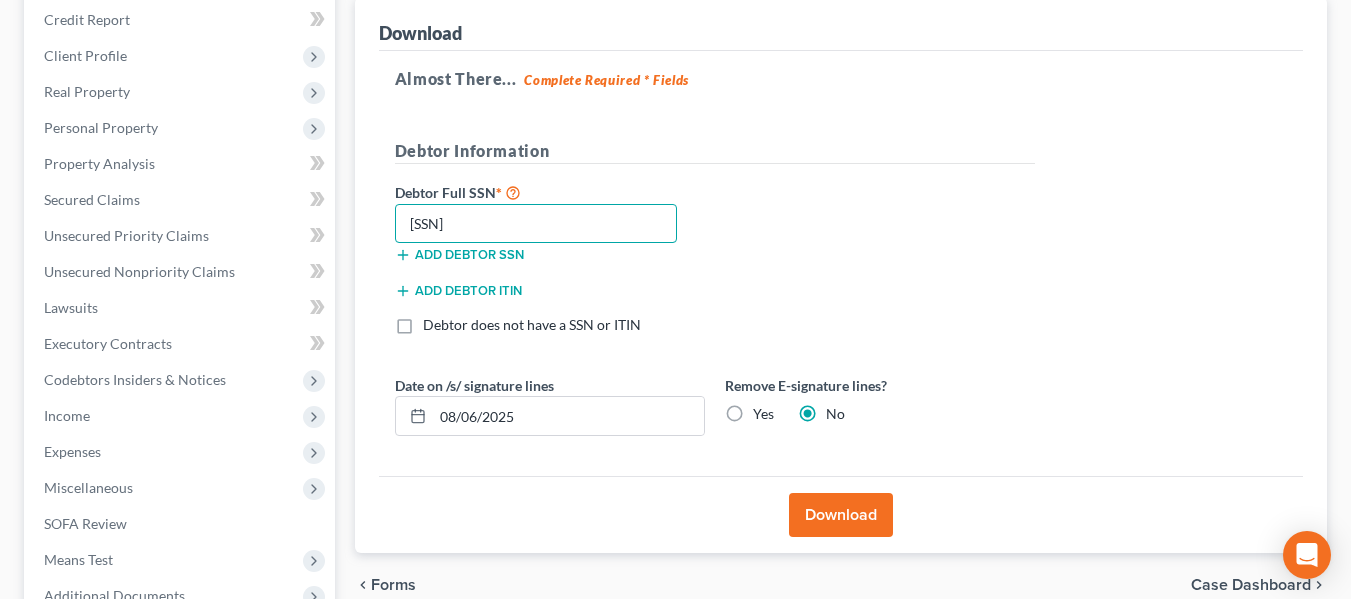 type on "378-88-6652" 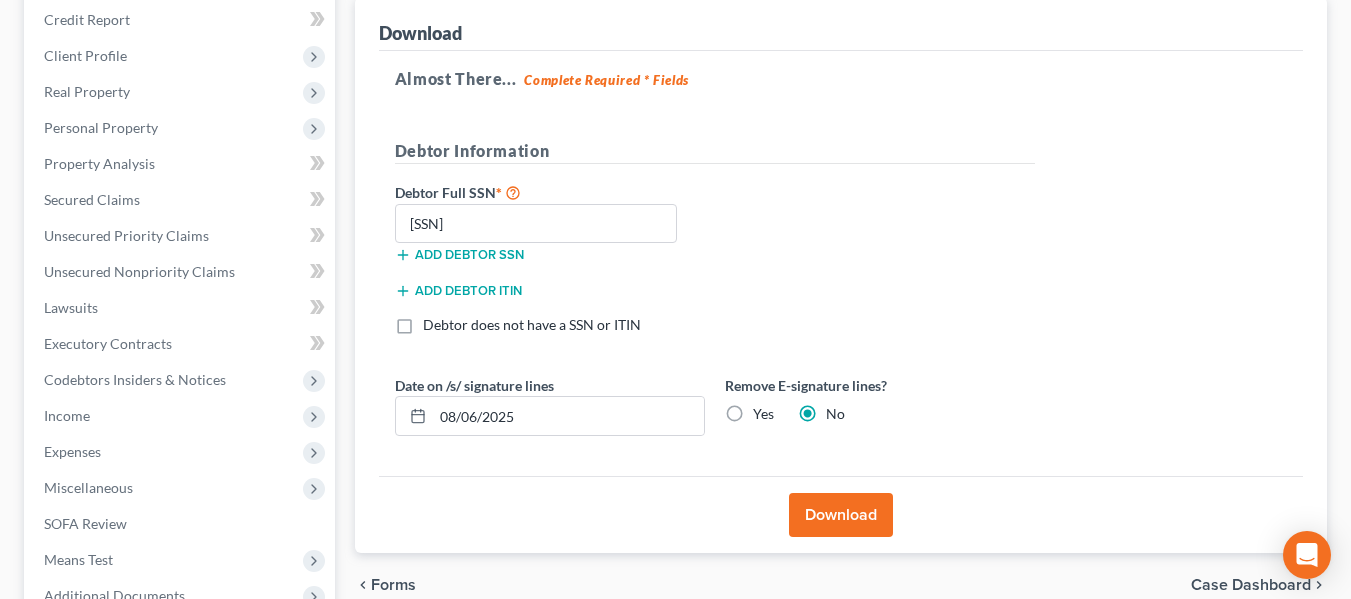 click on "Download" at bounding box center (841, 515) 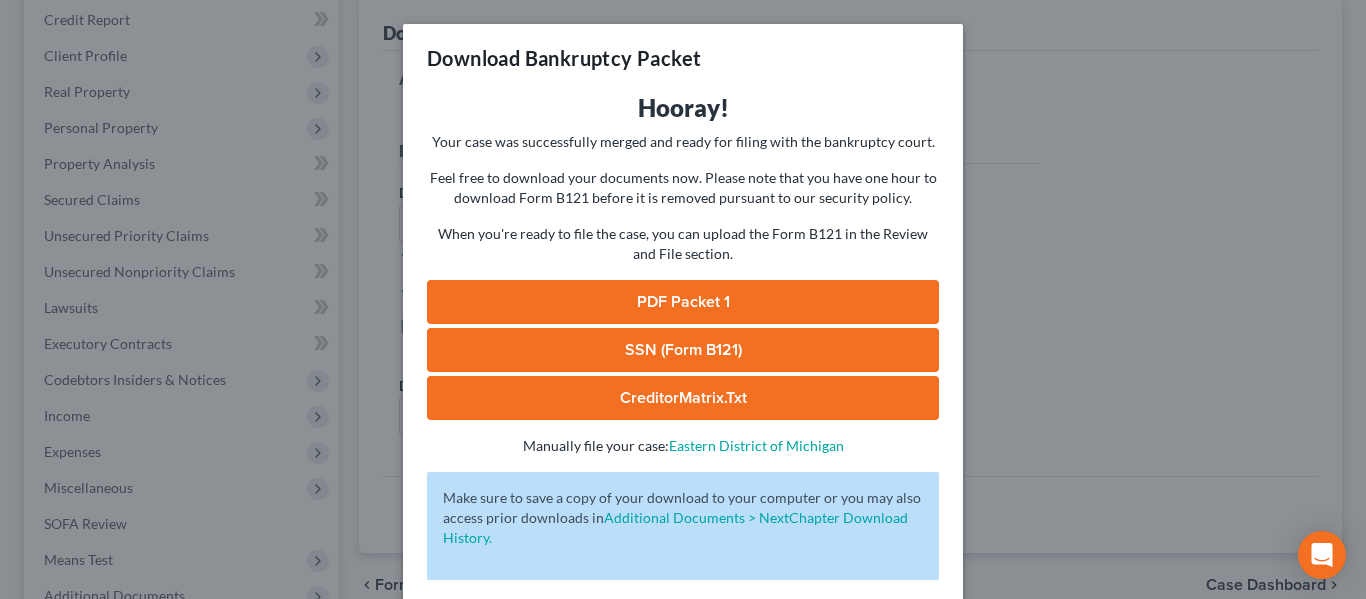 click on "PDF Packet 1" at bounding box center [683, 302] 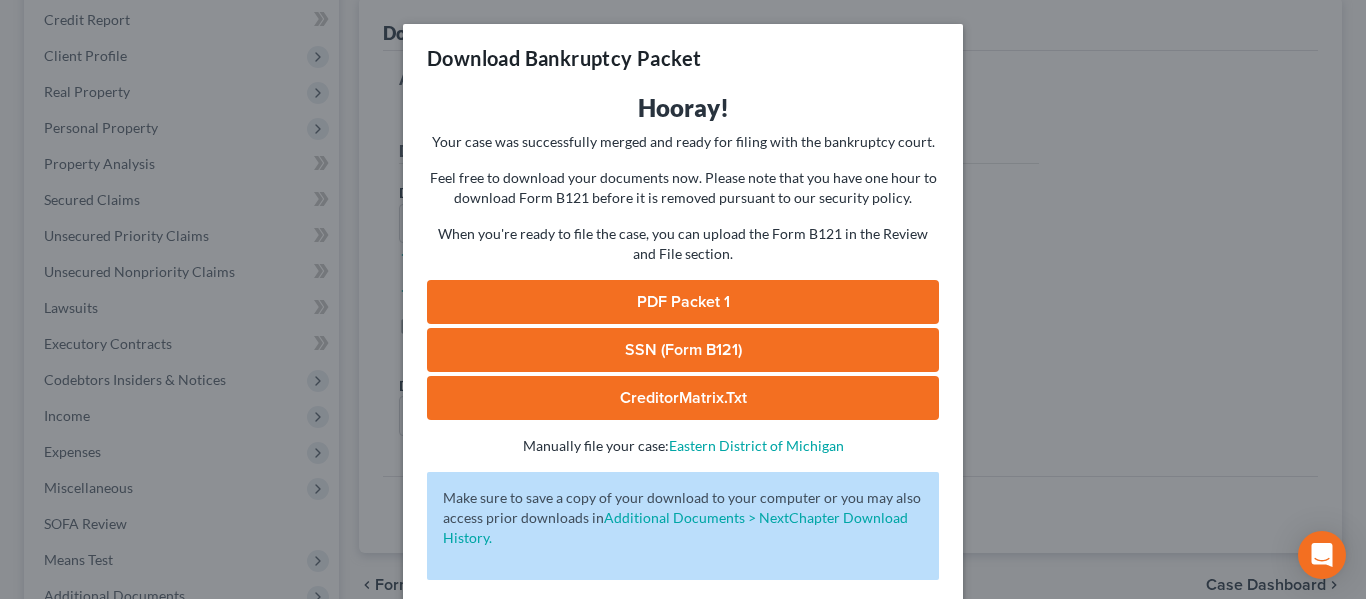 click on "Download Bankruptcy Packet
Hooray! Your case was successfully merged and ready for filing with the bankruptcy court. Feel free to download your documents now. Please note that you have one hour to download Form B121 before it is removed pursuant to our security policy. When you're ready to file the case, you can upload the Form B121 in the Review and File section. PDF Packet 1 SSN (Form B121) CreditorMatrix.txt -  Manually file your case:  Eastern District of Michigan Oops! There was an error with generating the download packet. -
Make sure to save a copy of your download to your computer or you may also access prior downloads in  Additional Documents > NextChapter Download History.
Complete!" at bounding box center (683, 299) 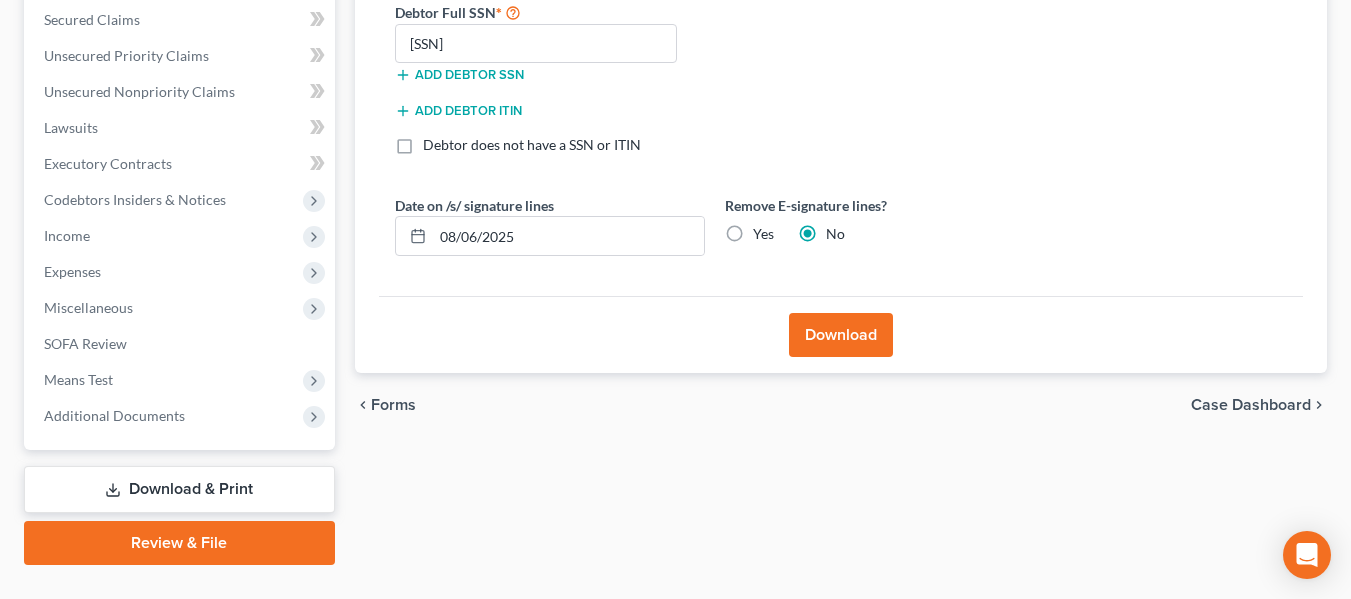 scroll, scrollTop: 423, scrollLeft: 0, axis: vertical 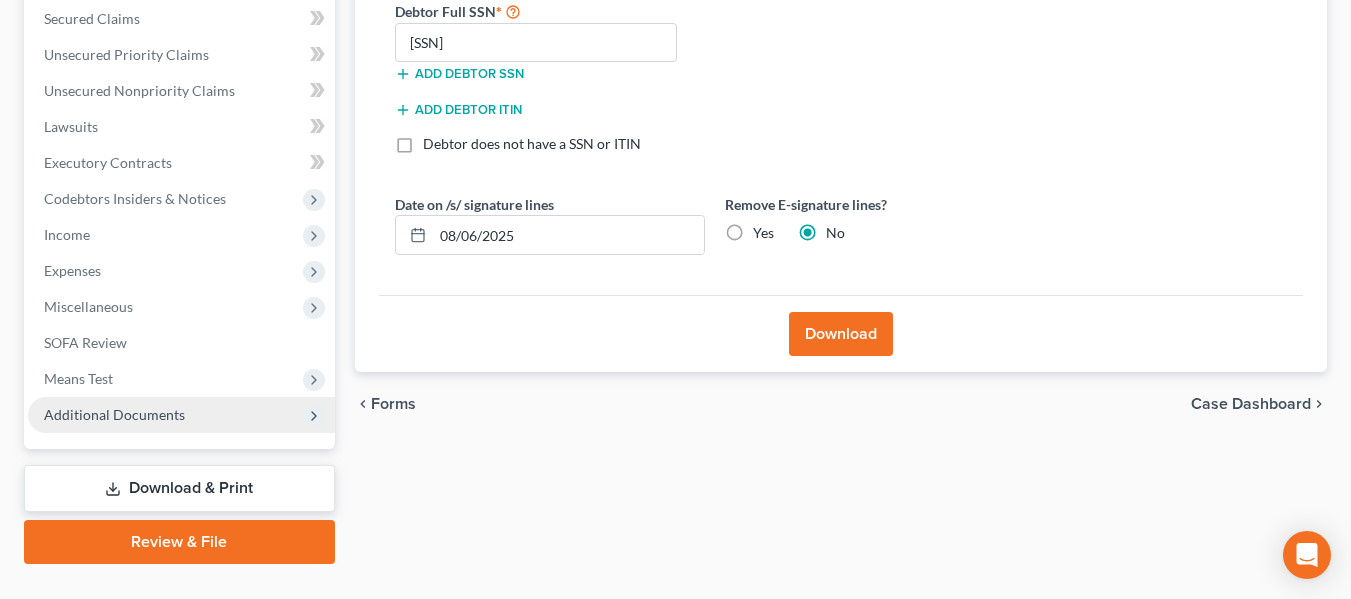 click on "Additional Documents" at bounding box center (114, 414) 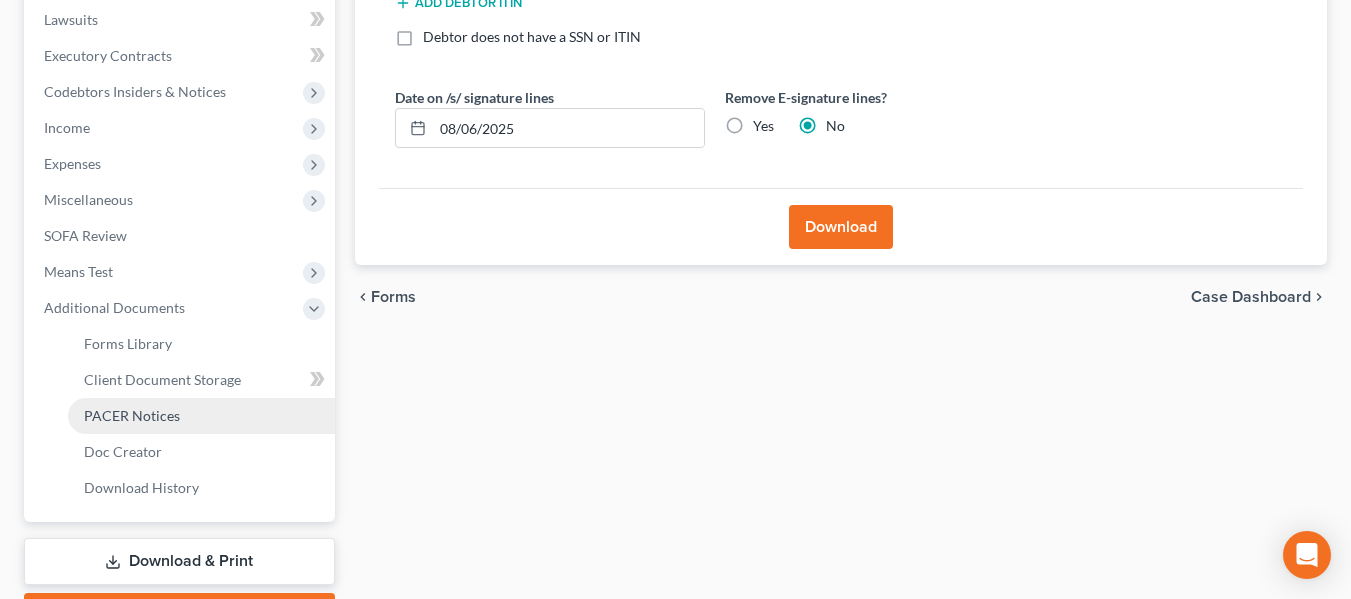 scroll, scrollTop: 531, scrollLeft: 0, axis: vertical 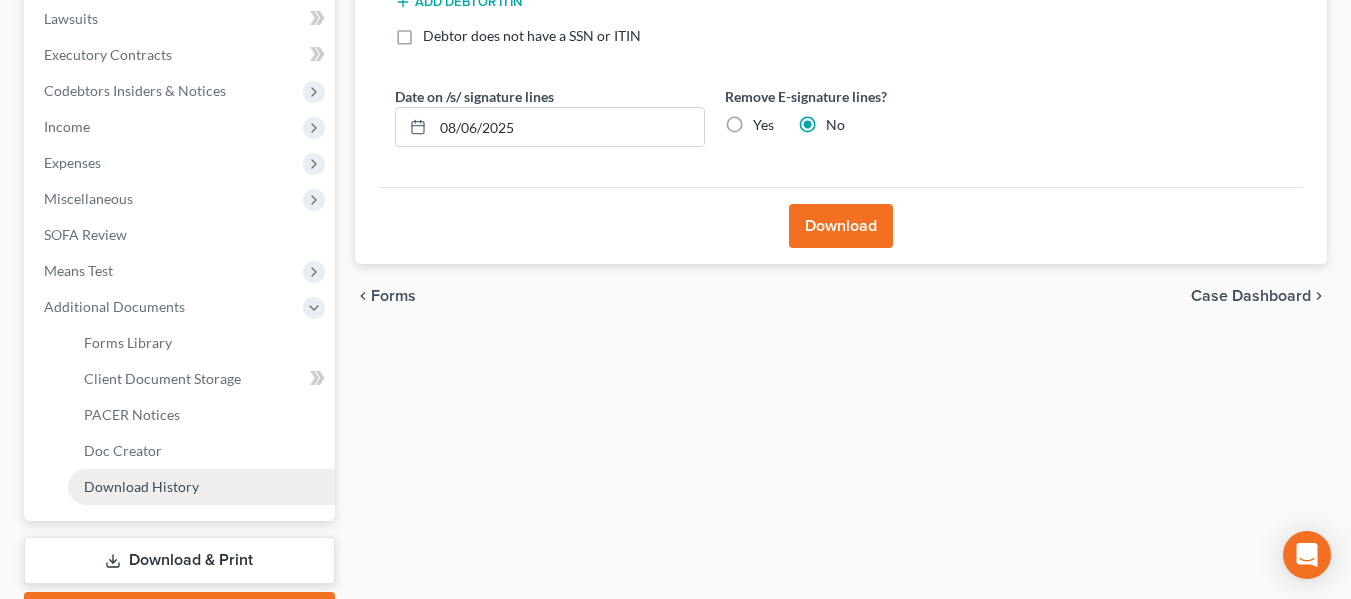 click on "Download History" at bounding box center [141, 486] 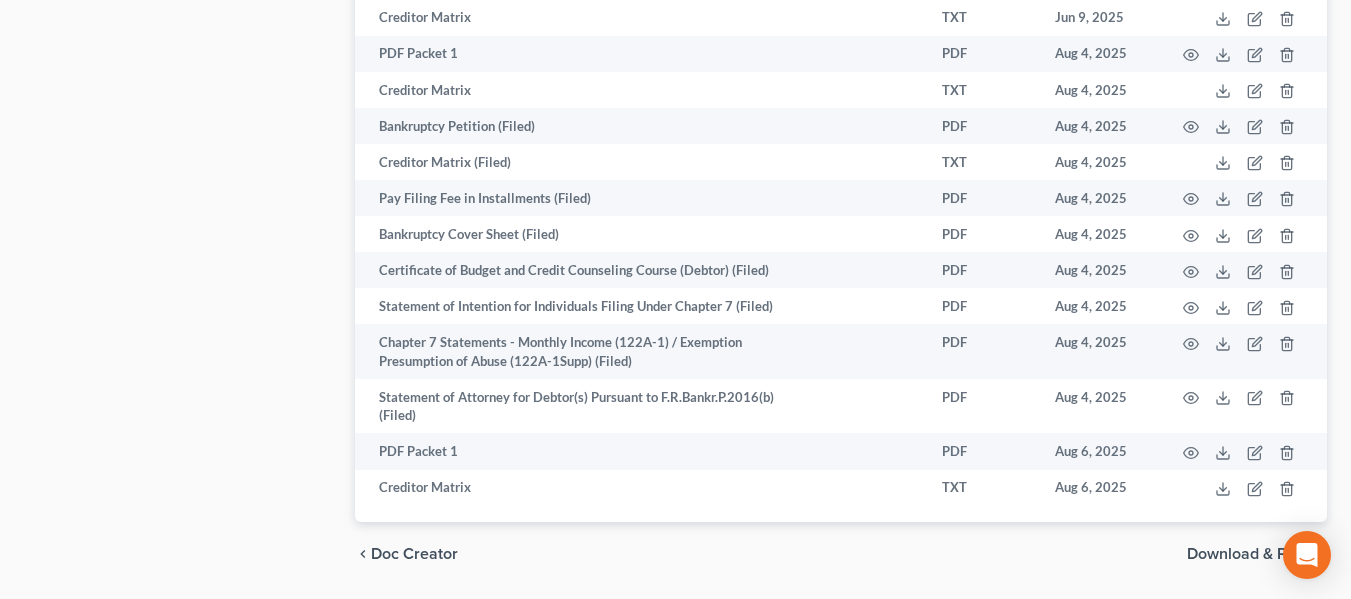scroll, scrollTop: 1445, scrollLeft: 0, axis: vertical 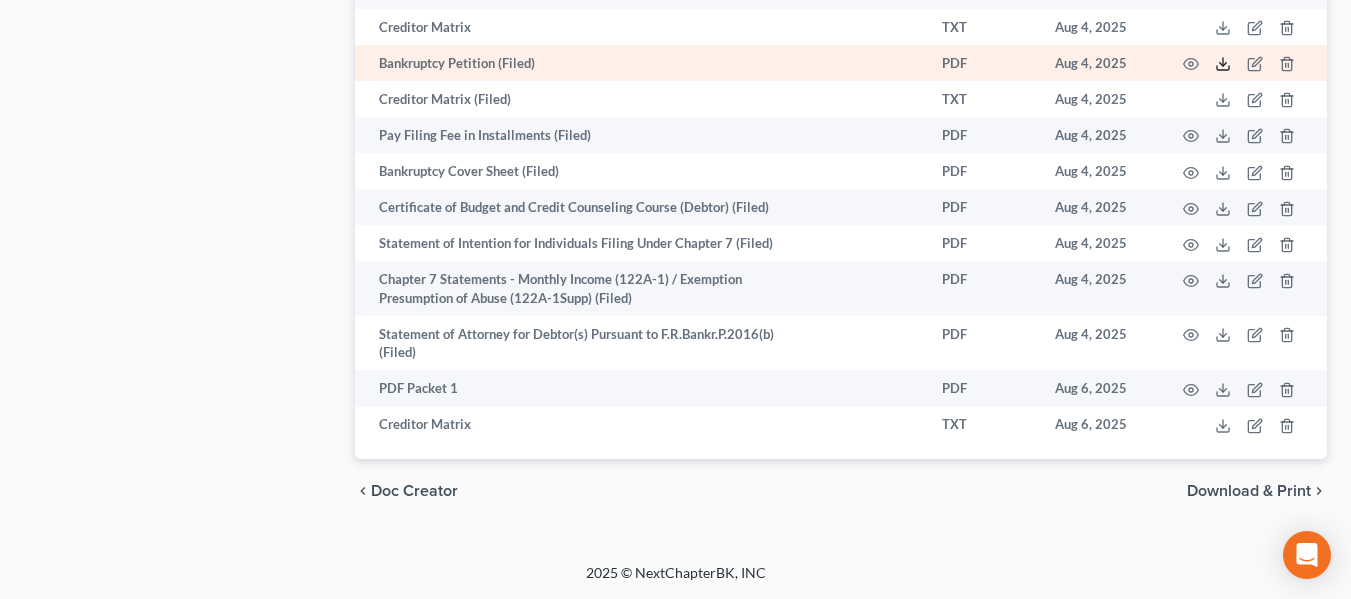 click 